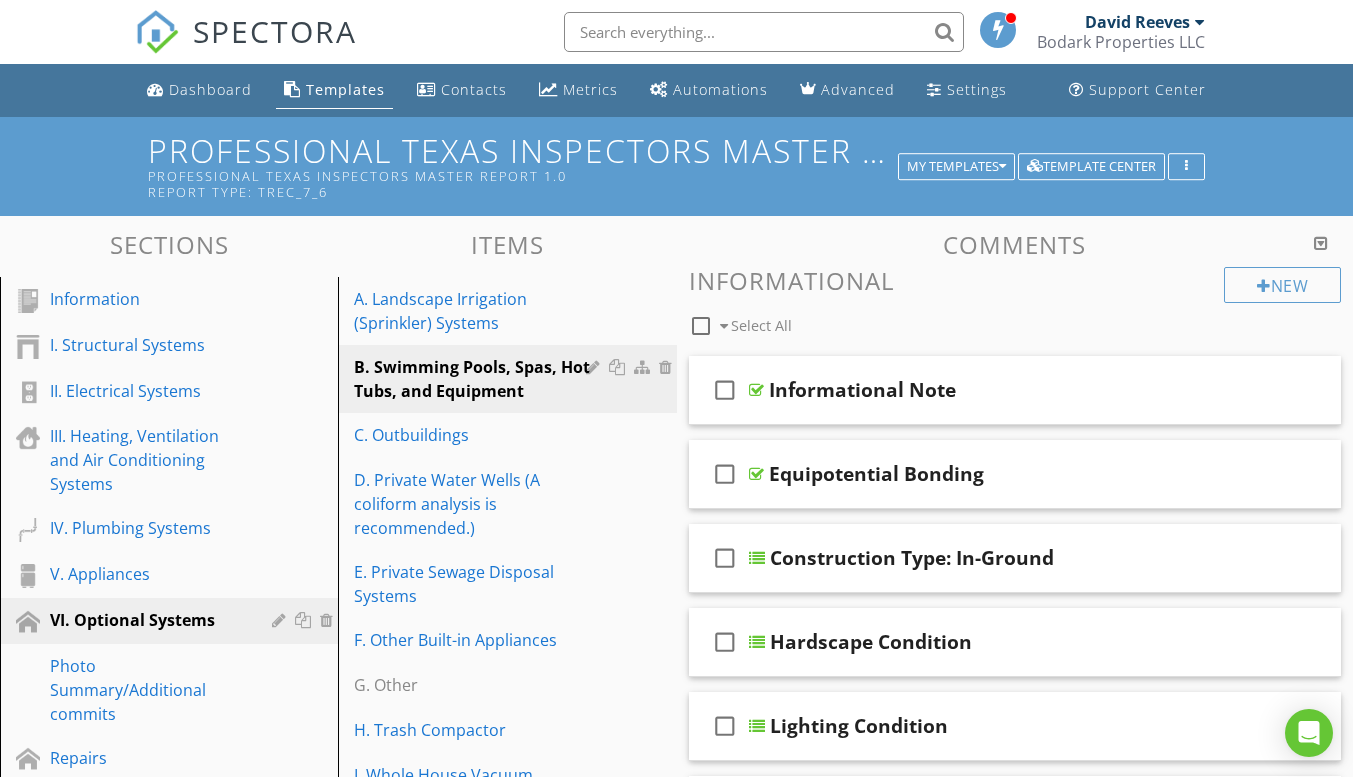 scroll, scrollTop: 600, scrollLeft: 0, axis: vertical 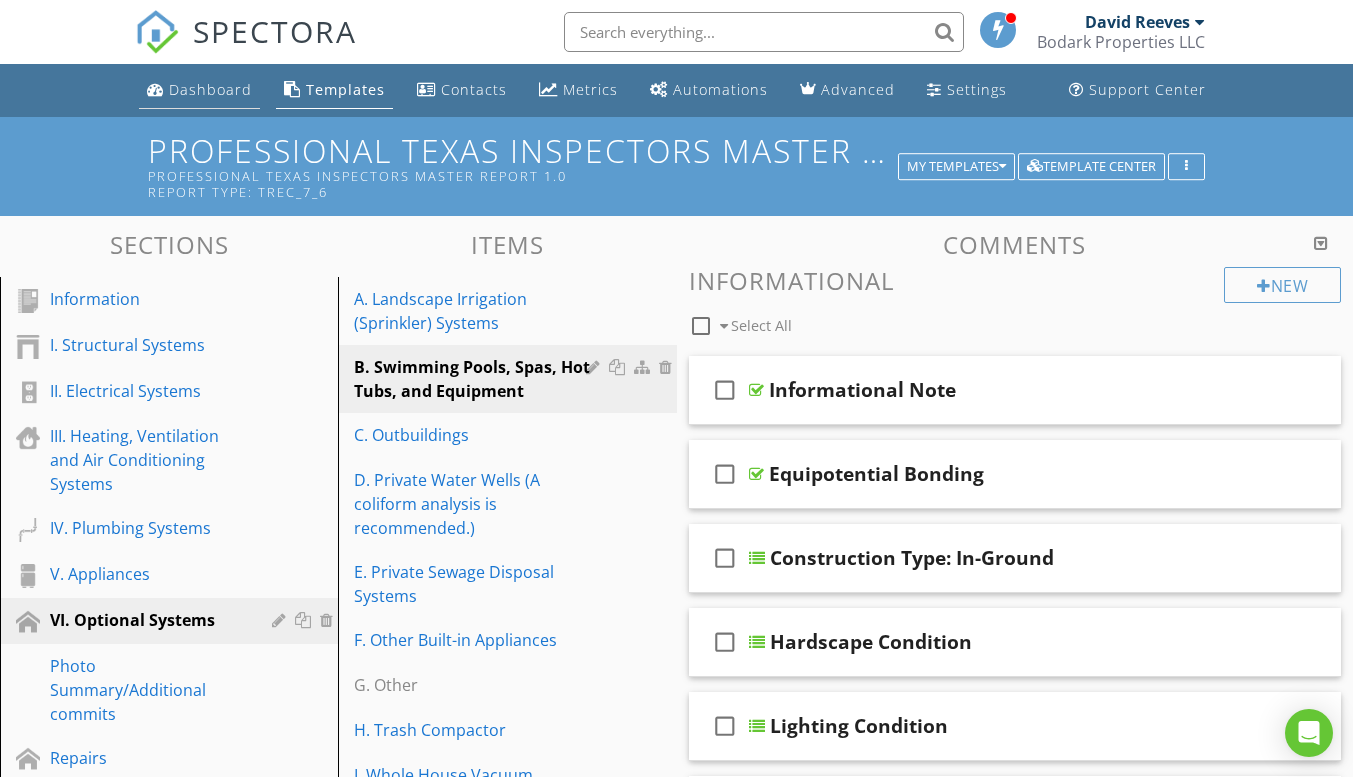 click on "Dashboard" at bounding box center (210, 89) 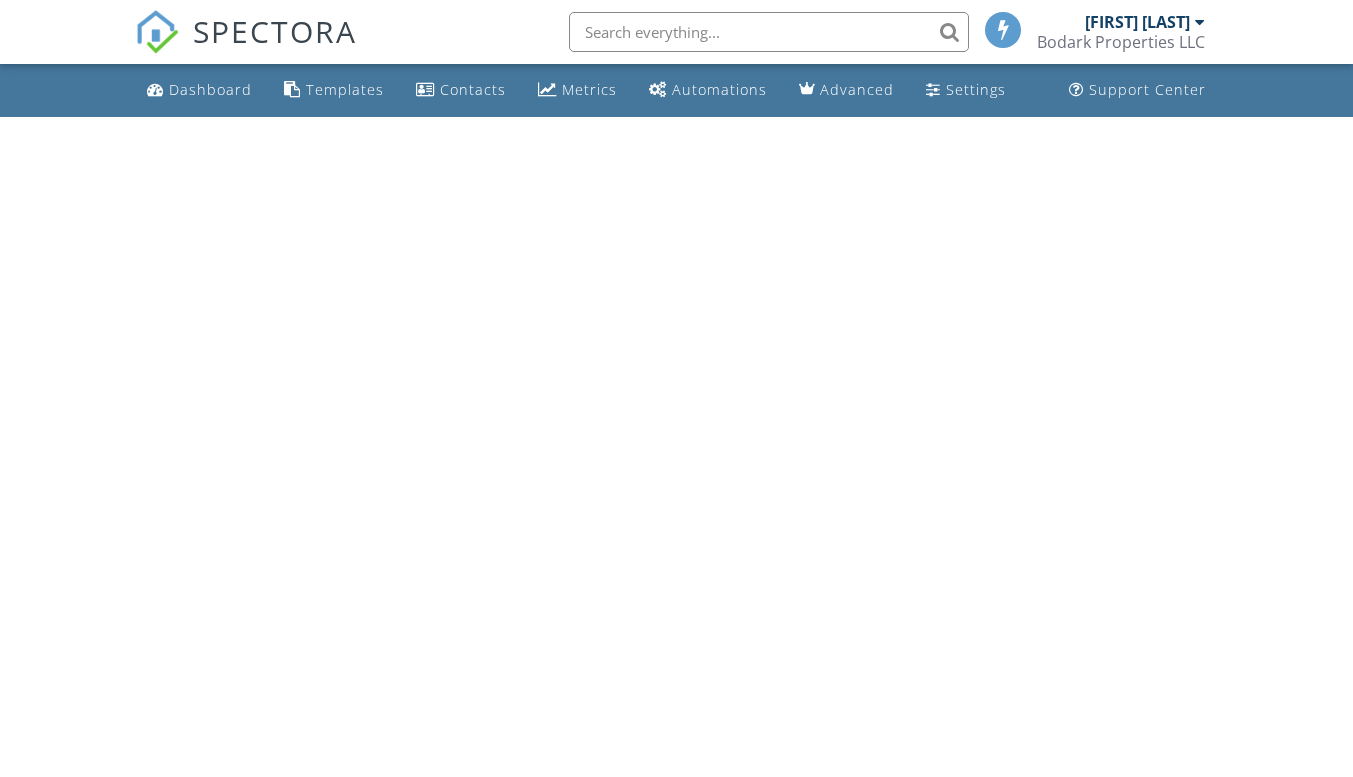scroll, scrollTop: 0, scrollLeft: 0, axis: both 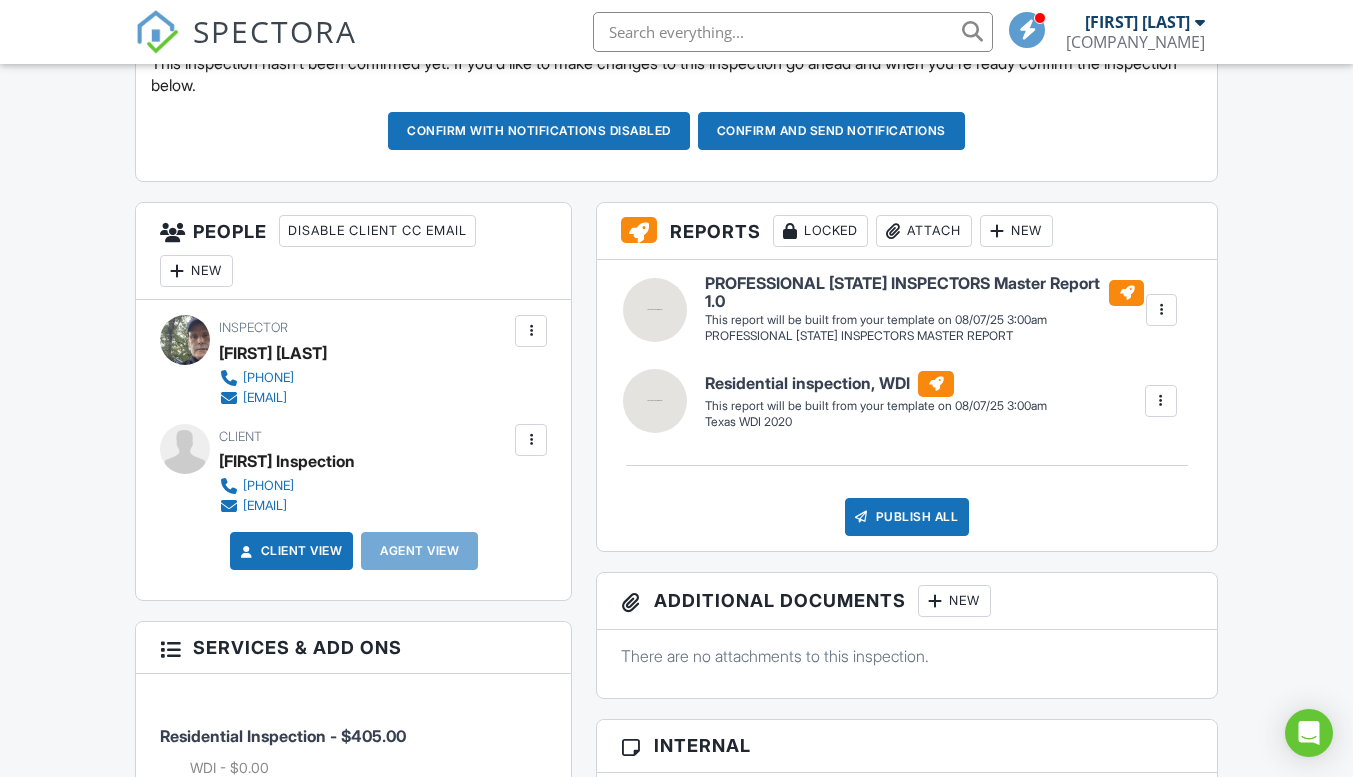 click at bounding box center (1161, 401) 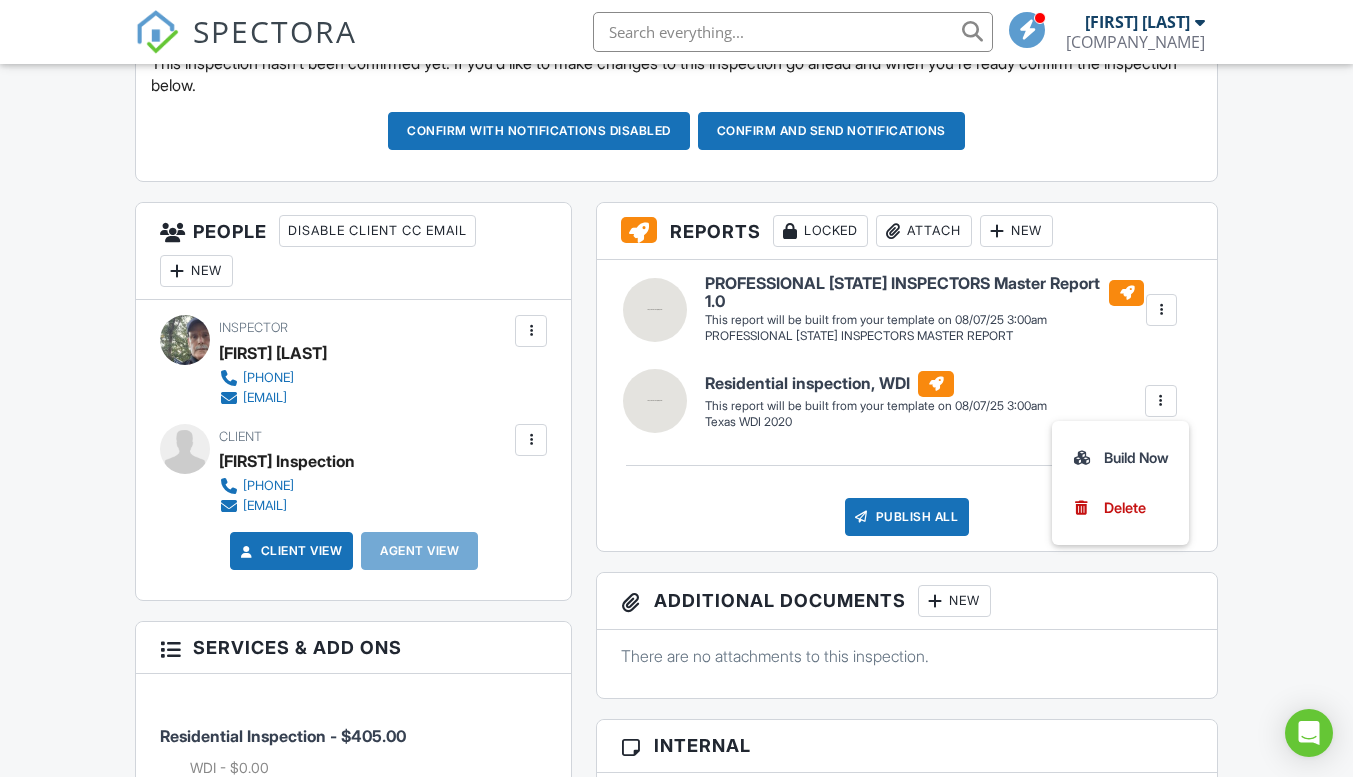 click on "Build Now" at bounding box center [1120, 458] 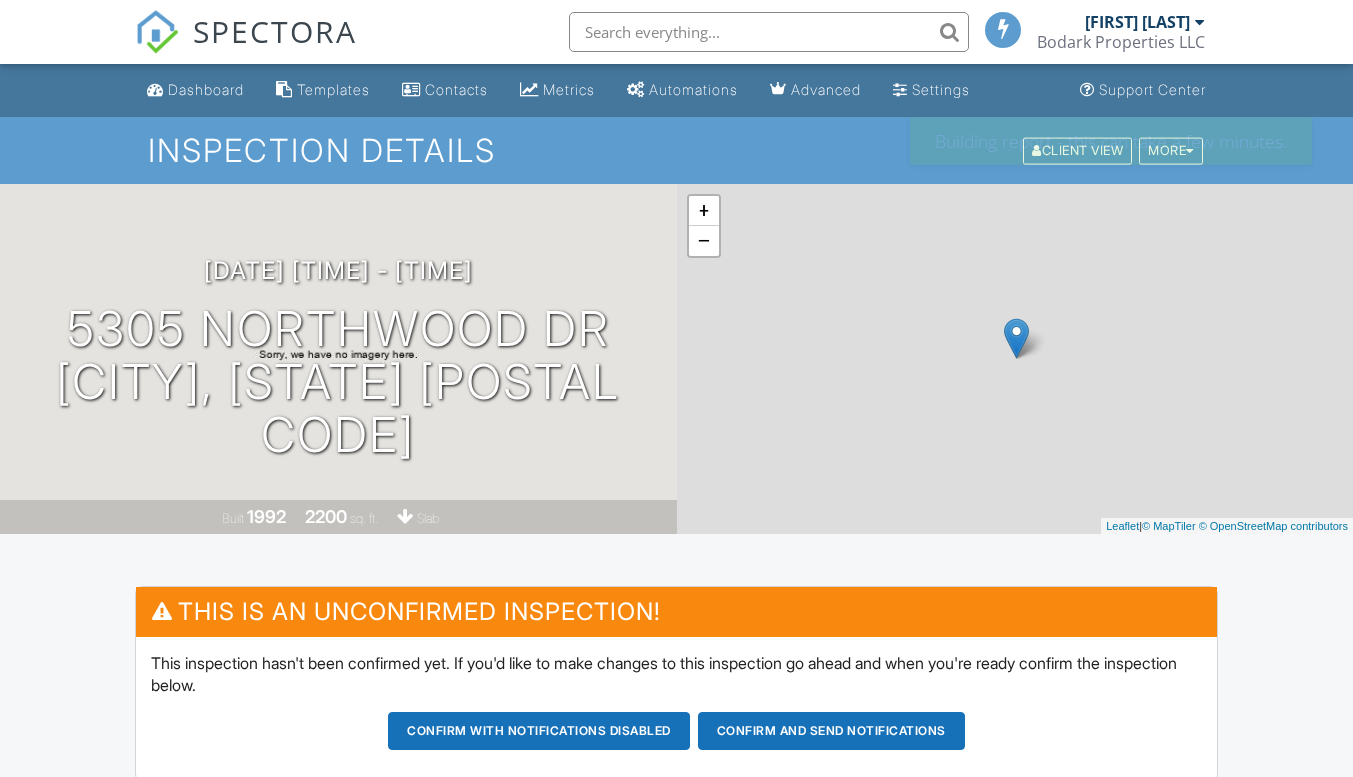 scroll, scrollTop: 0, scrollLeft: 0, axis: both 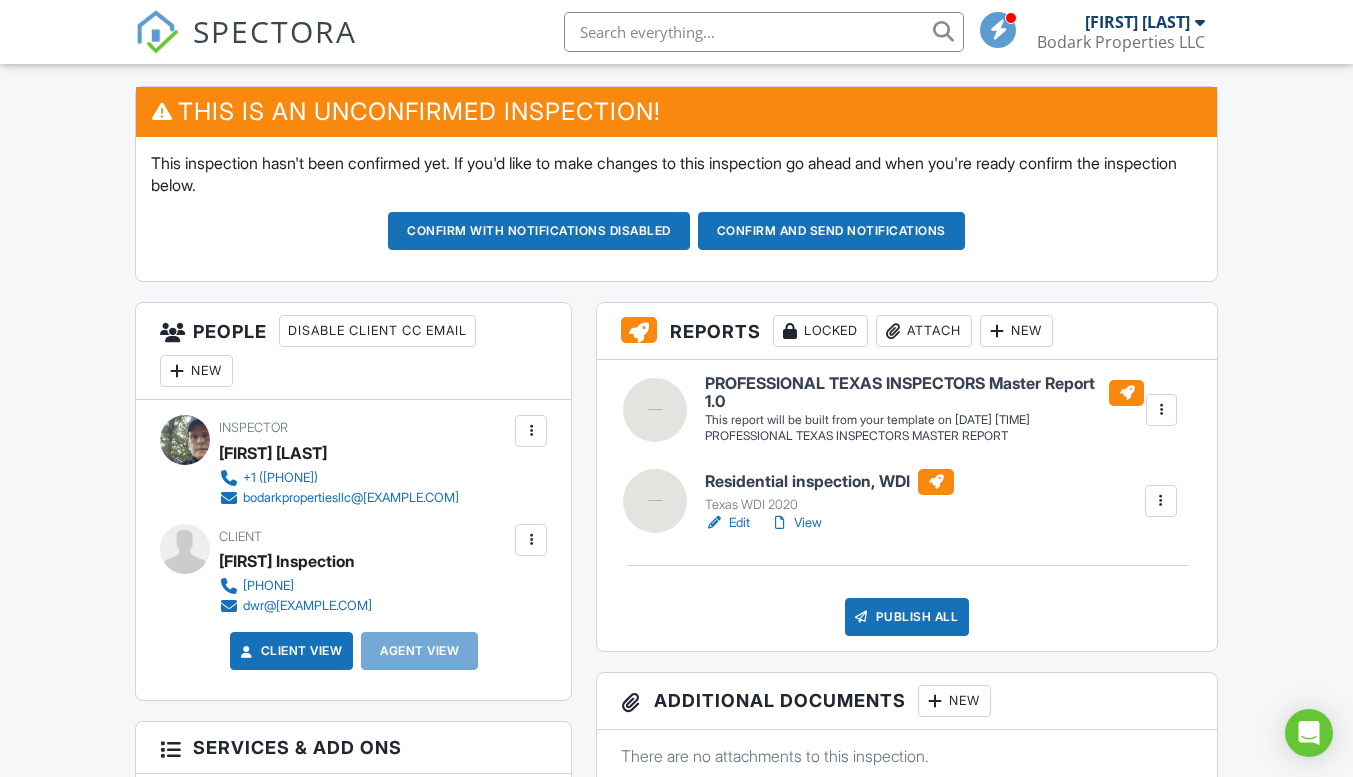 click at bounding box center (1161, 410) 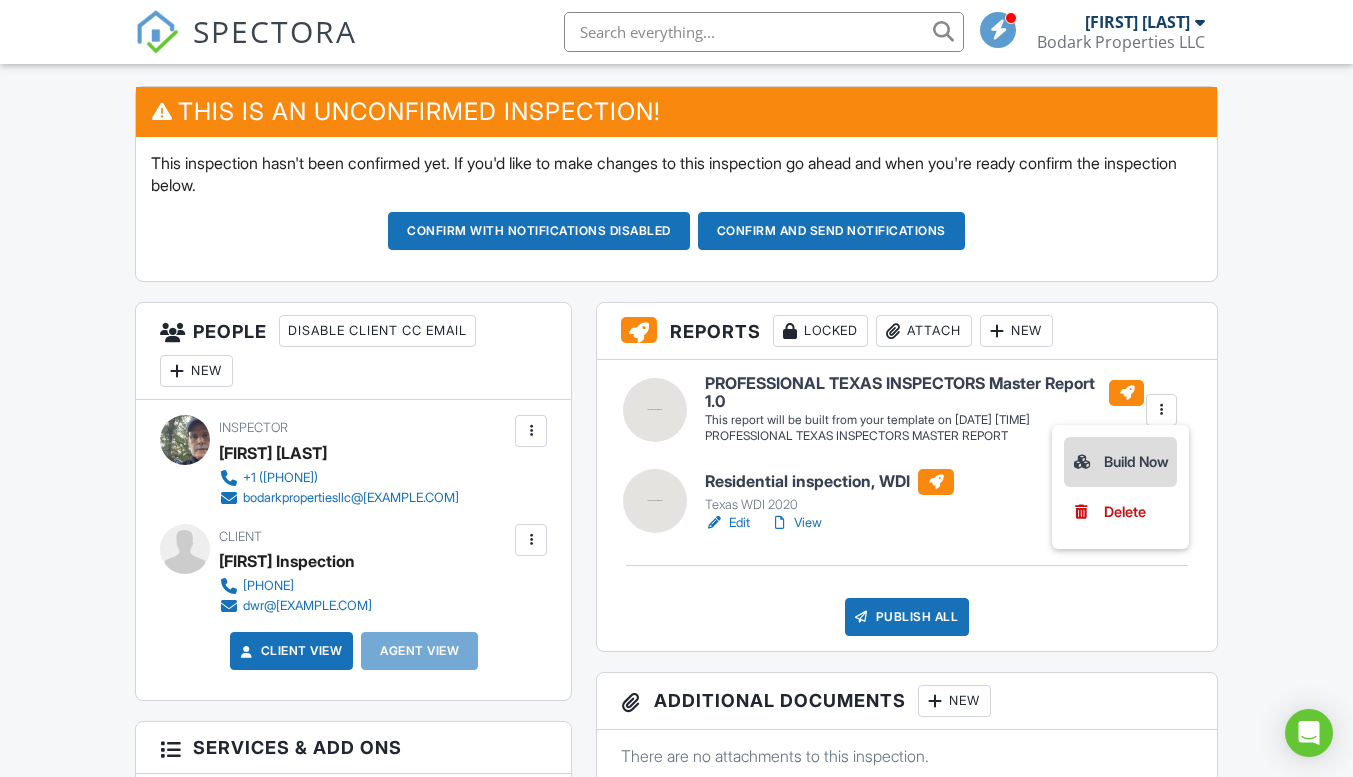 click on "Build Now" at bounding box center [1120, 462] 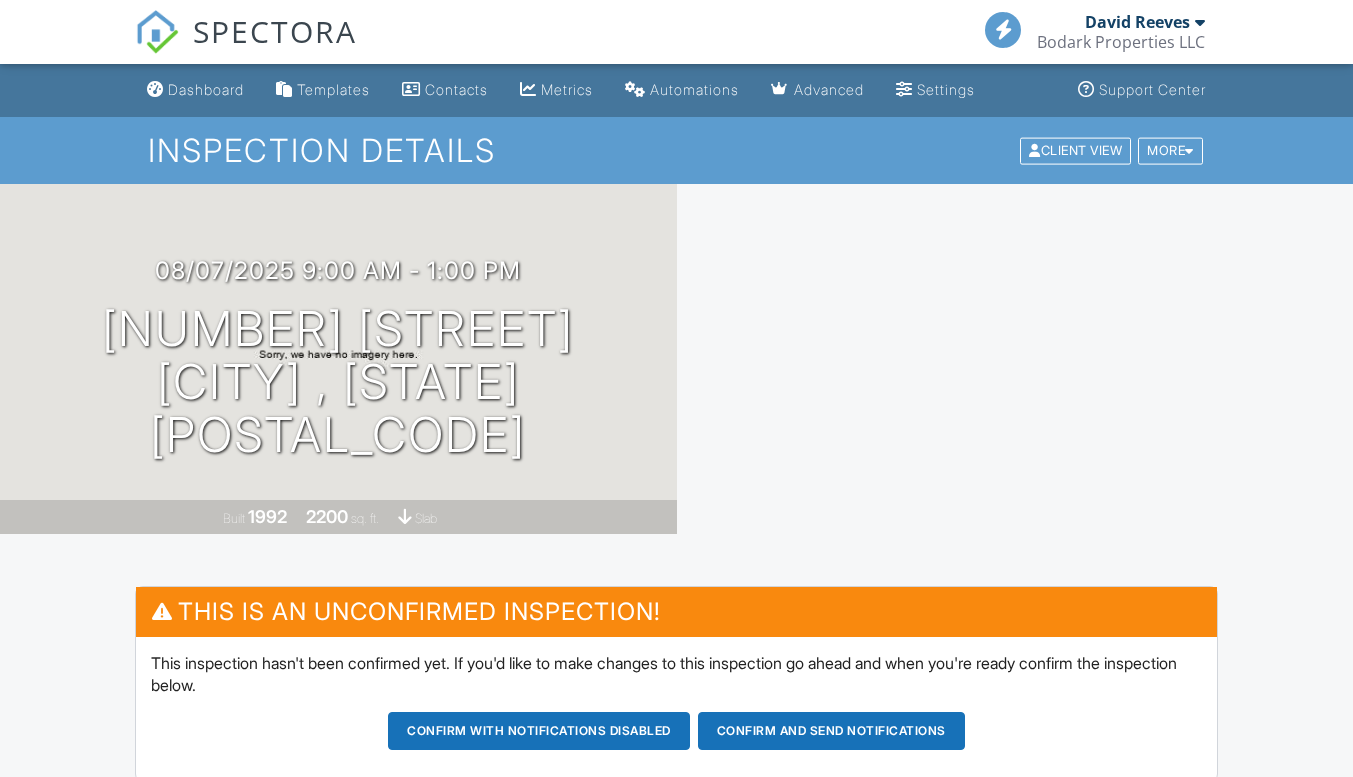scroll, scrollTop: 0, scrollLeft: 0, axis: both 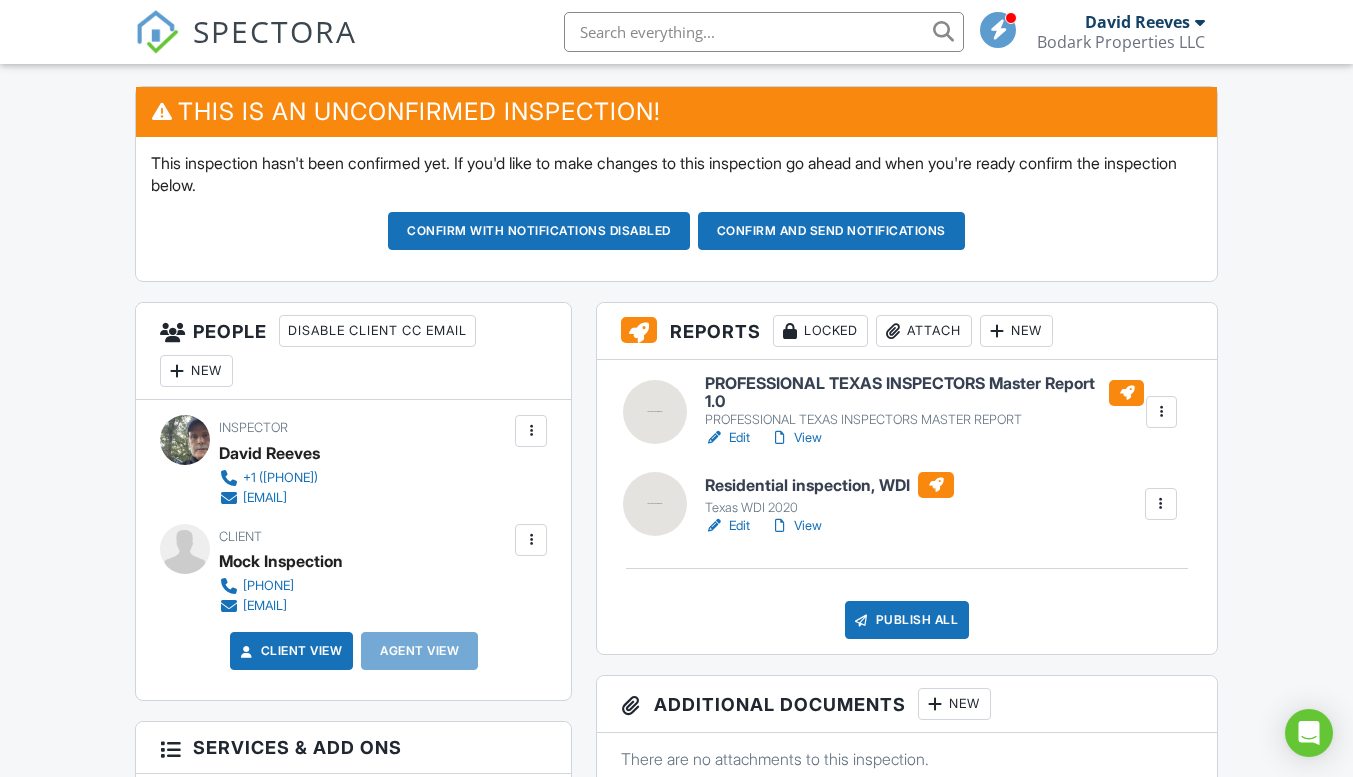 click on "Edit" at bounding box center (727, 438) 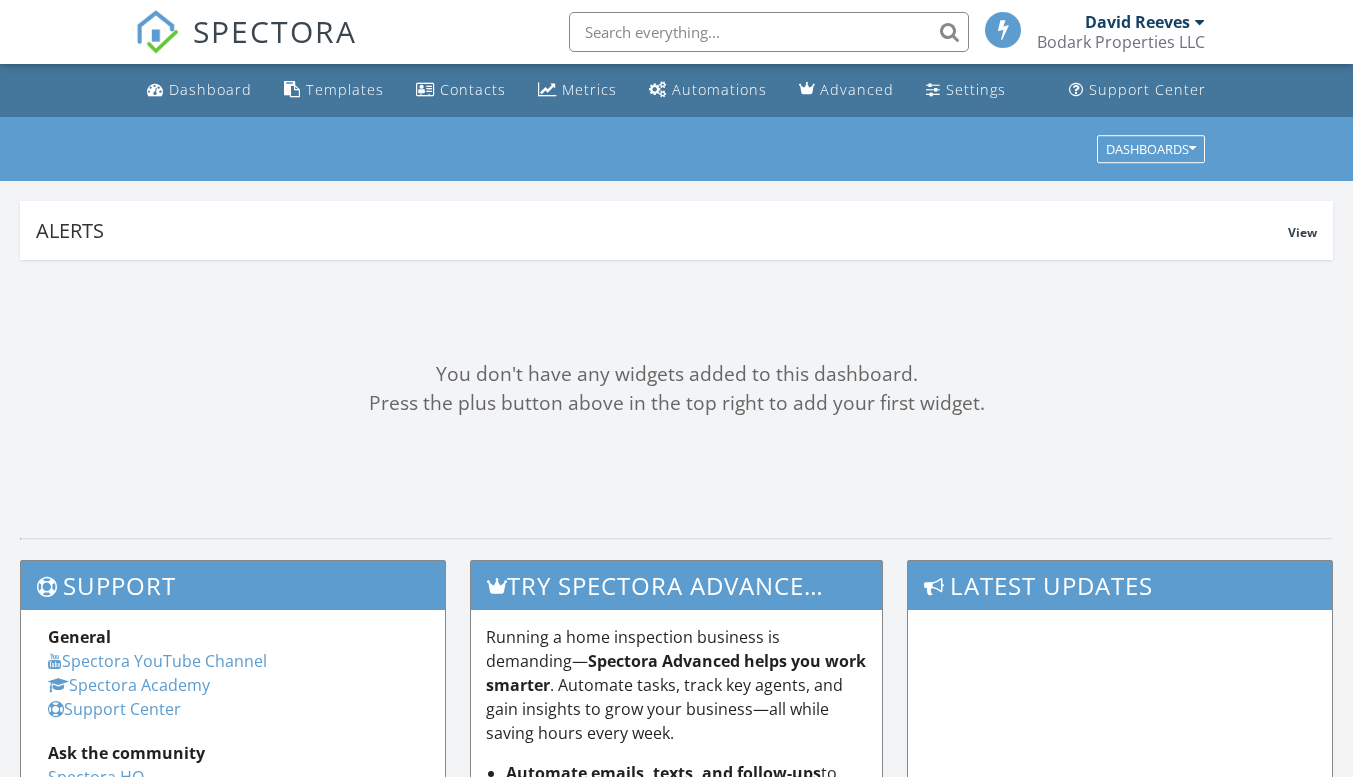 scroll, scrollTop: 0, scrollLeft: 0, axis: both 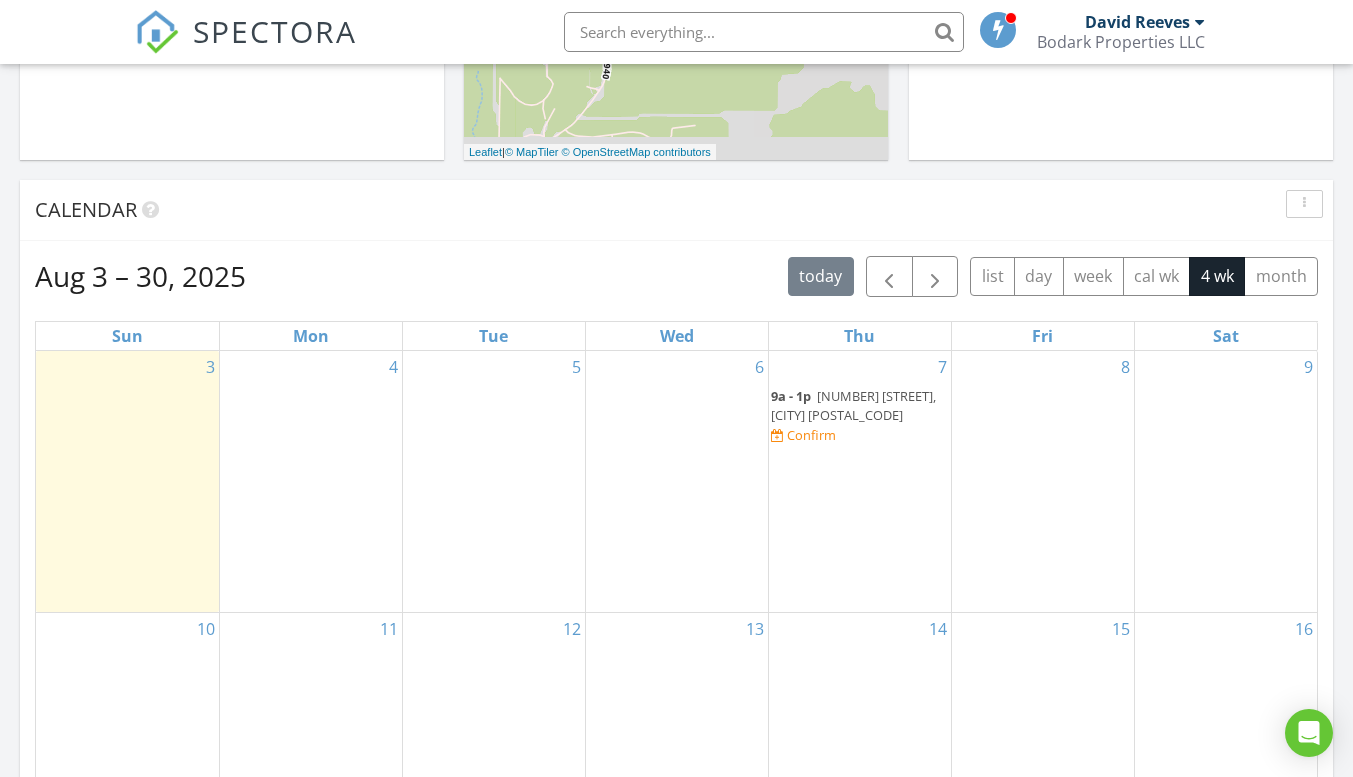 click on "[NUMBER] [STREET], [CITY] [POSTAL_CODE]" at bounding box center (853, 405) 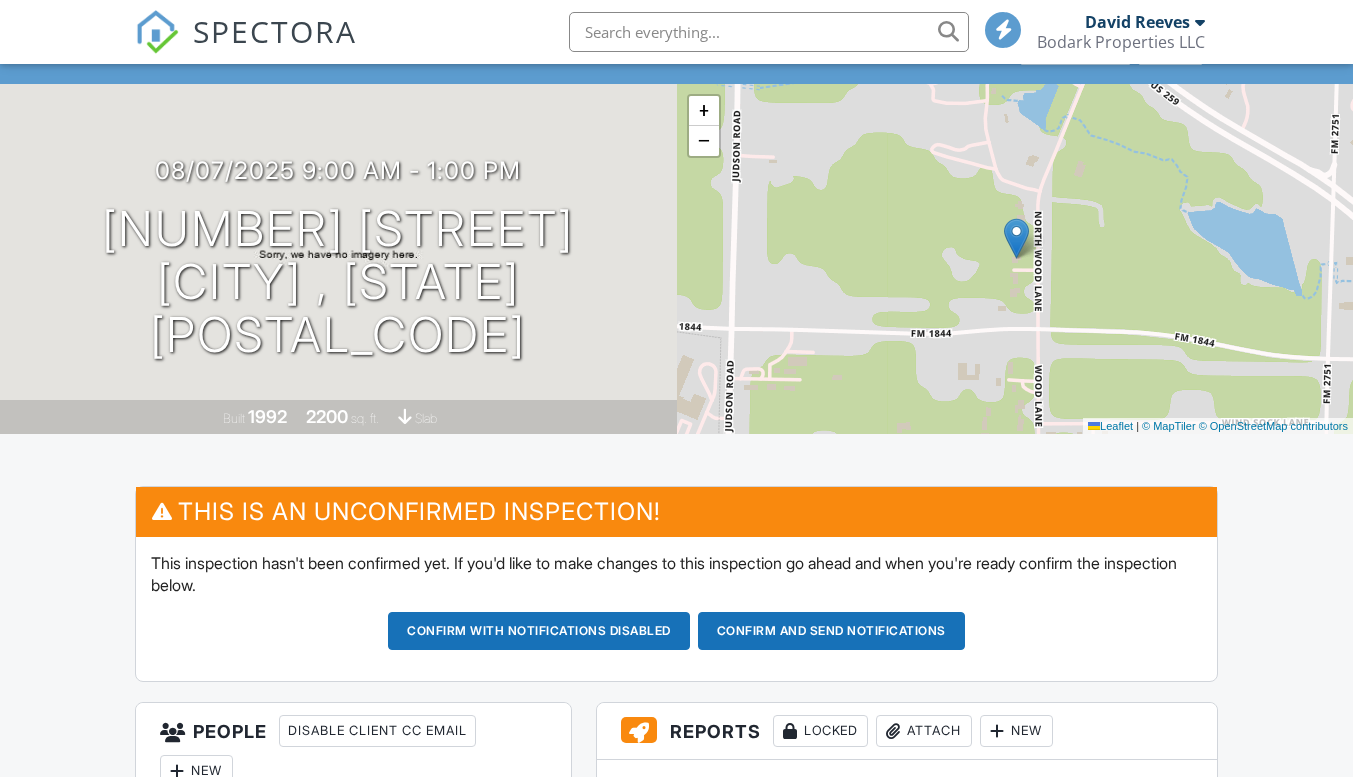 scroll, scrollTop: 100, scrollLeft: 0, axis: vertical 